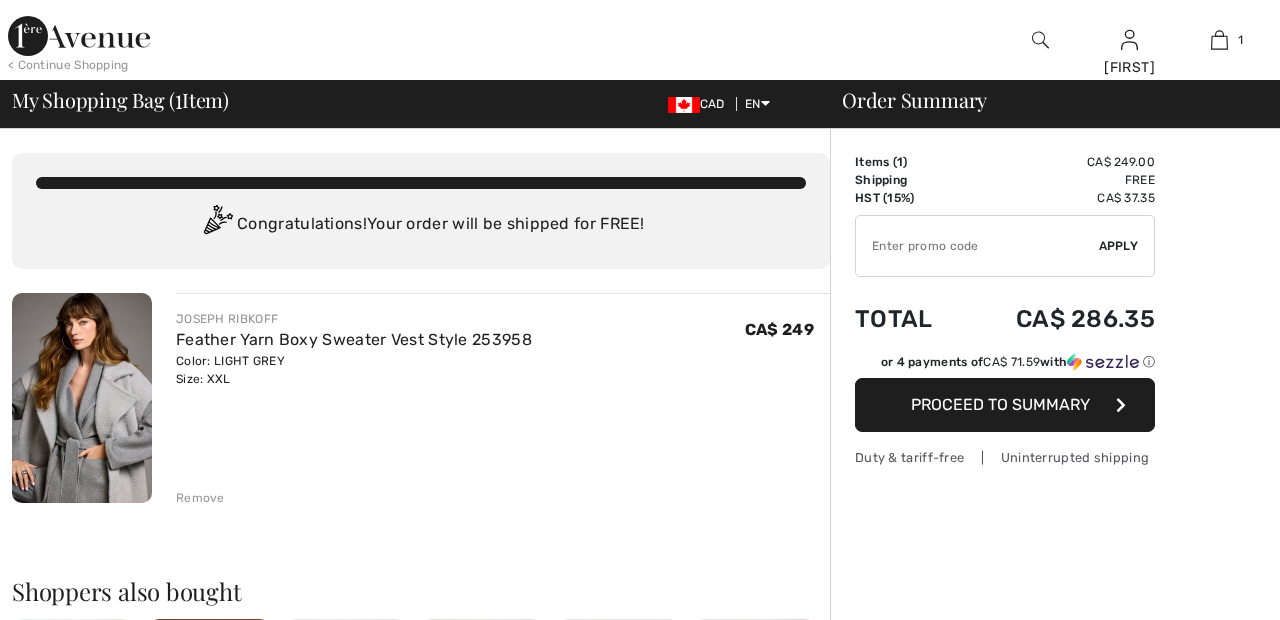 scroll, scrollTop: 0, scrollLeft: 0, axis: both 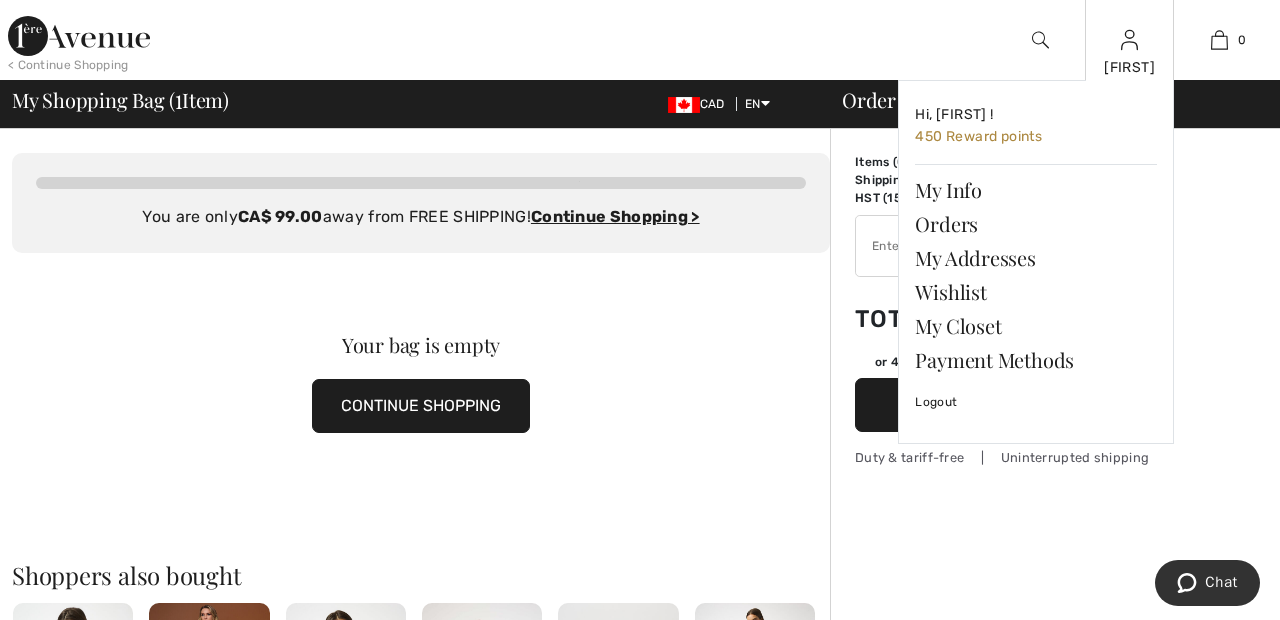 click at bounding box center (1129, 40) 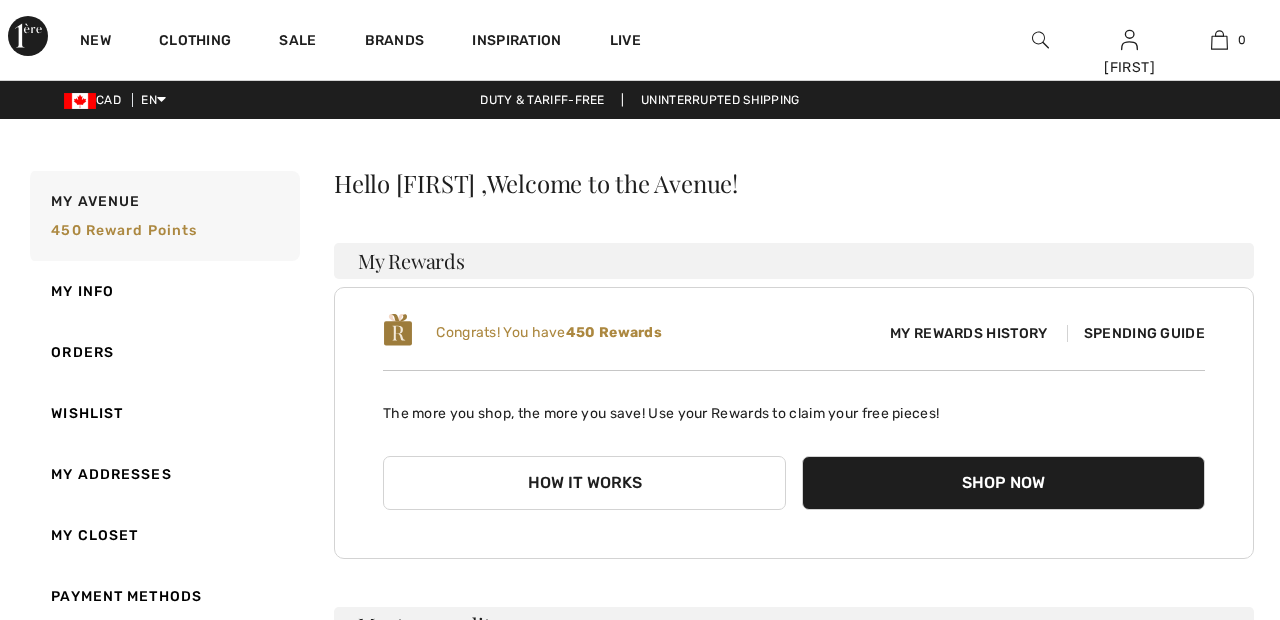 scroll, scrollTop: 0, scrollLeft: 0, axis: both 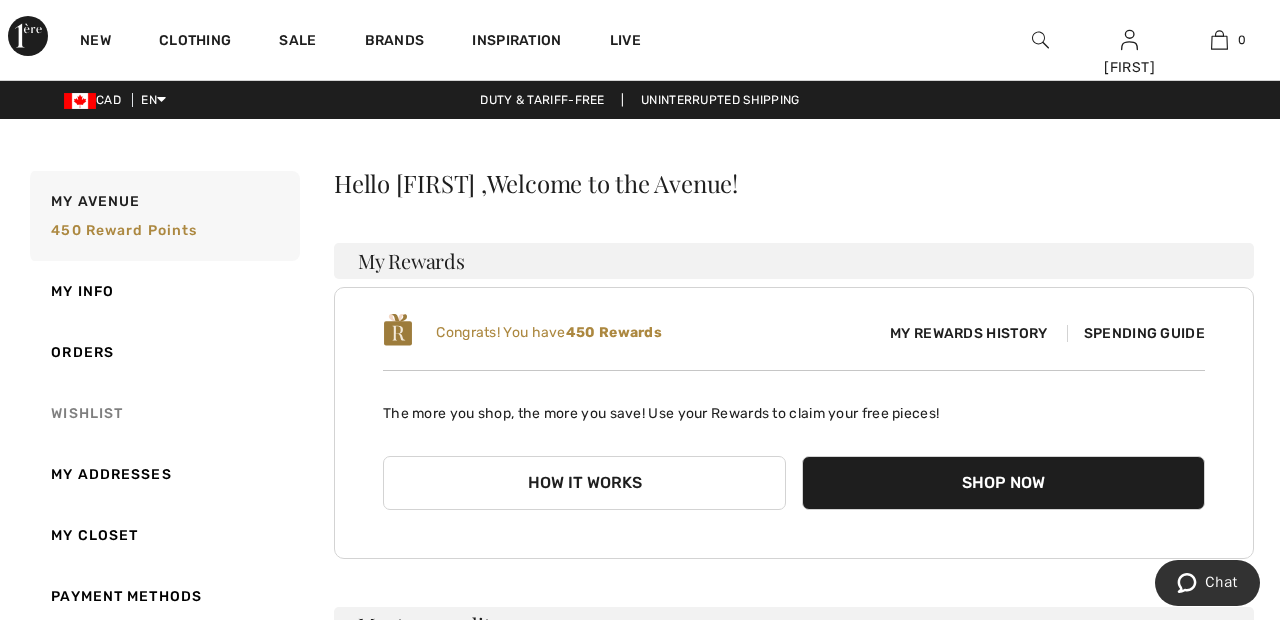 click on "Wishlist" at bounding box center [163, 413] 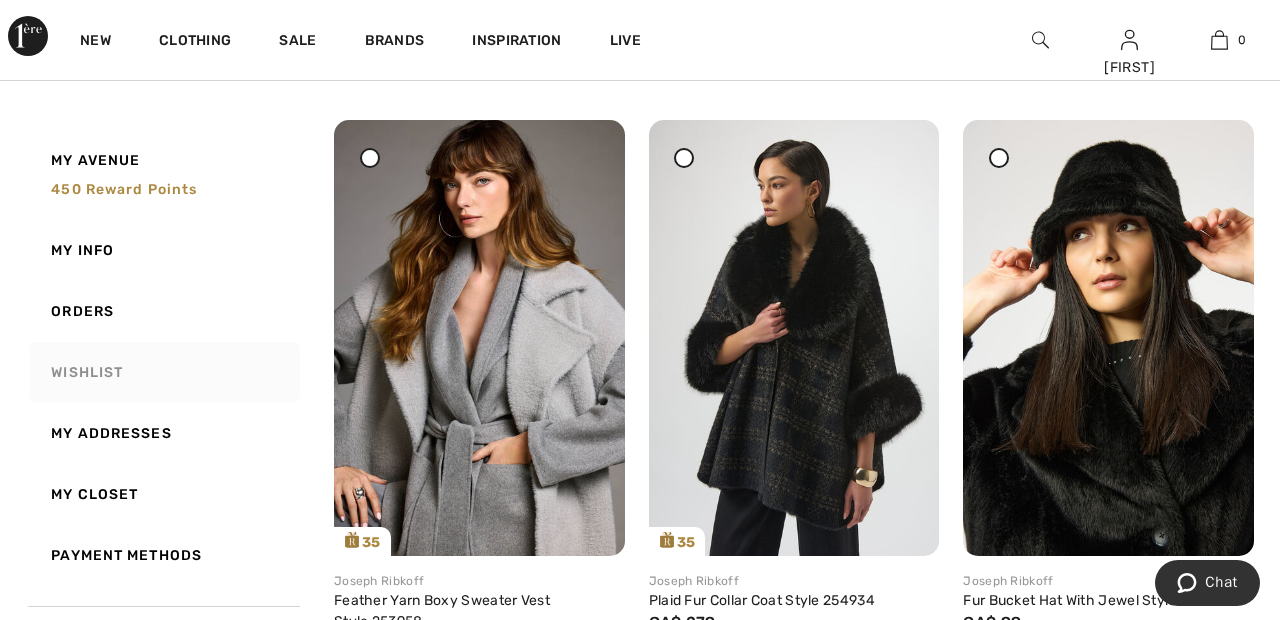 scroll, scrollTop: 861, scrollLeft: 0, axis: vertical 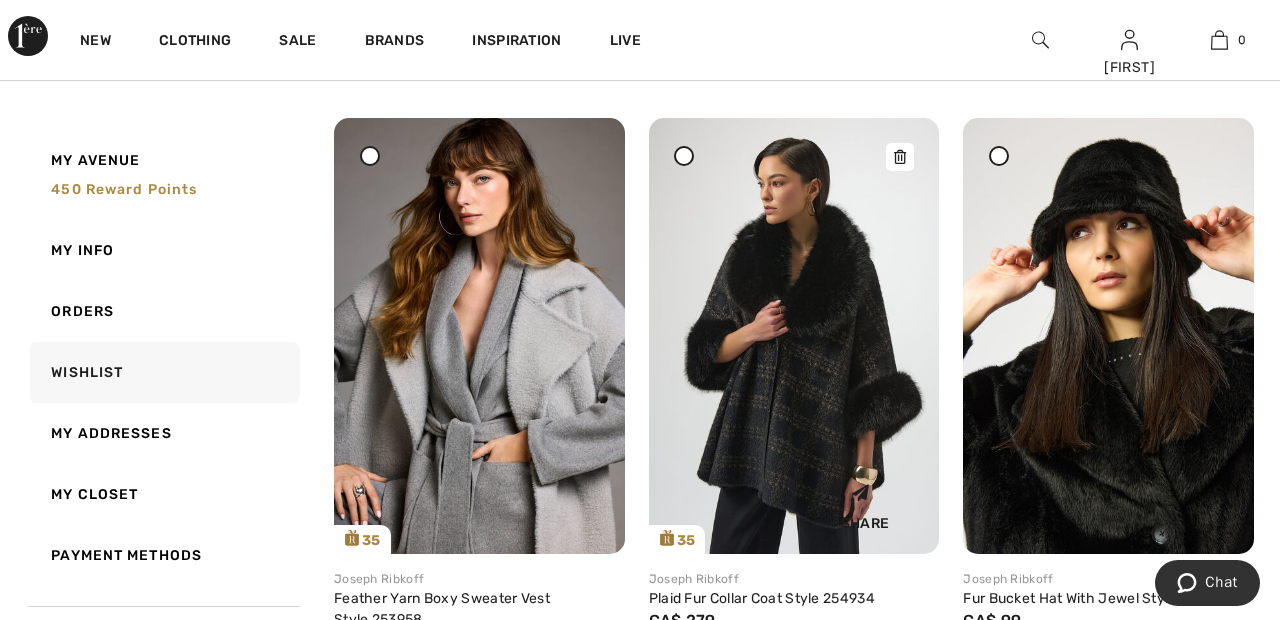 click at bounding box center [794, 335] 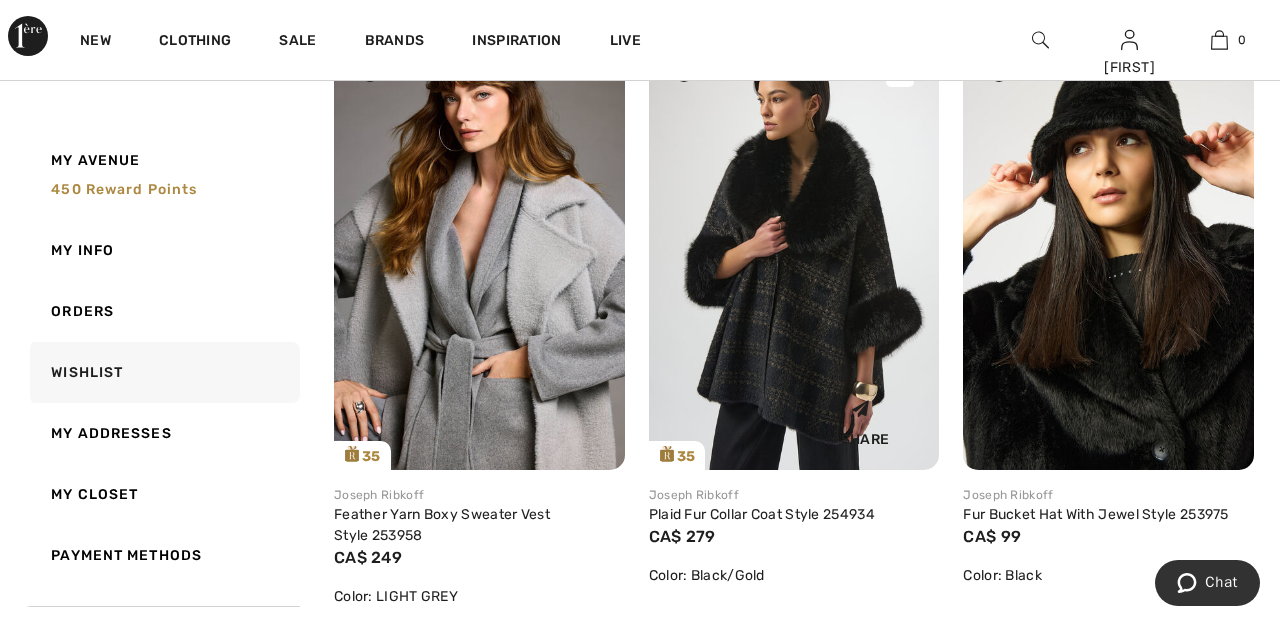scroll, scrollTop: 957, scrollLeft: 0, axis: vertical 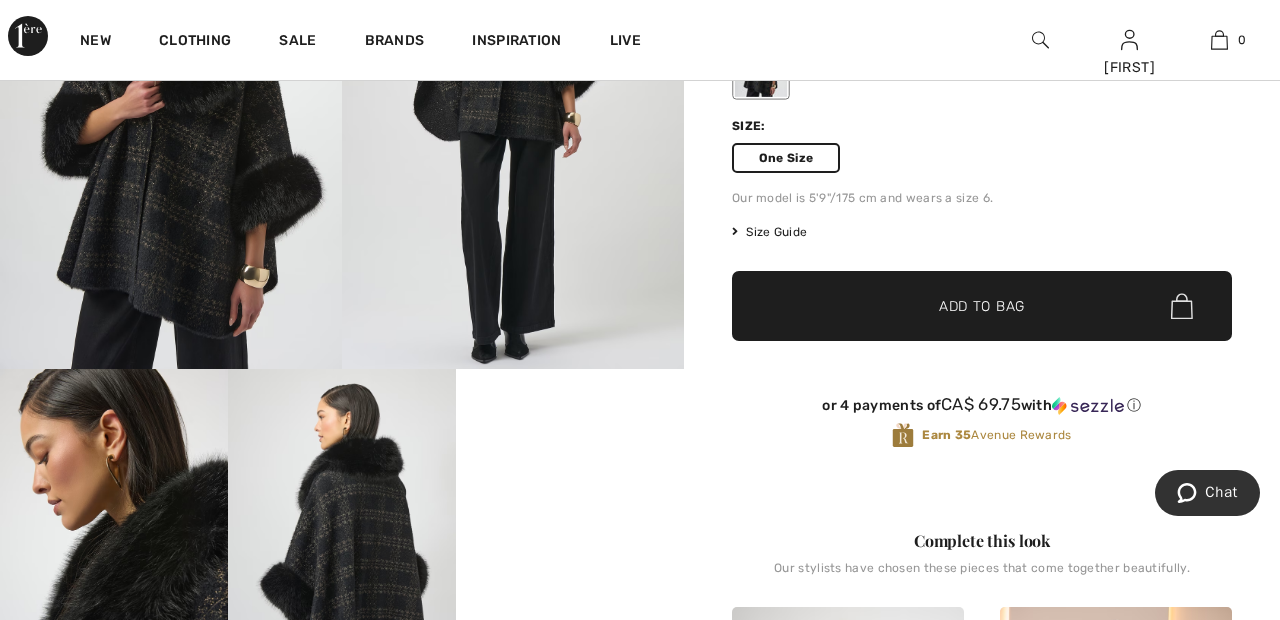 click on "Add to Bag" at bounding box center (982, 306) 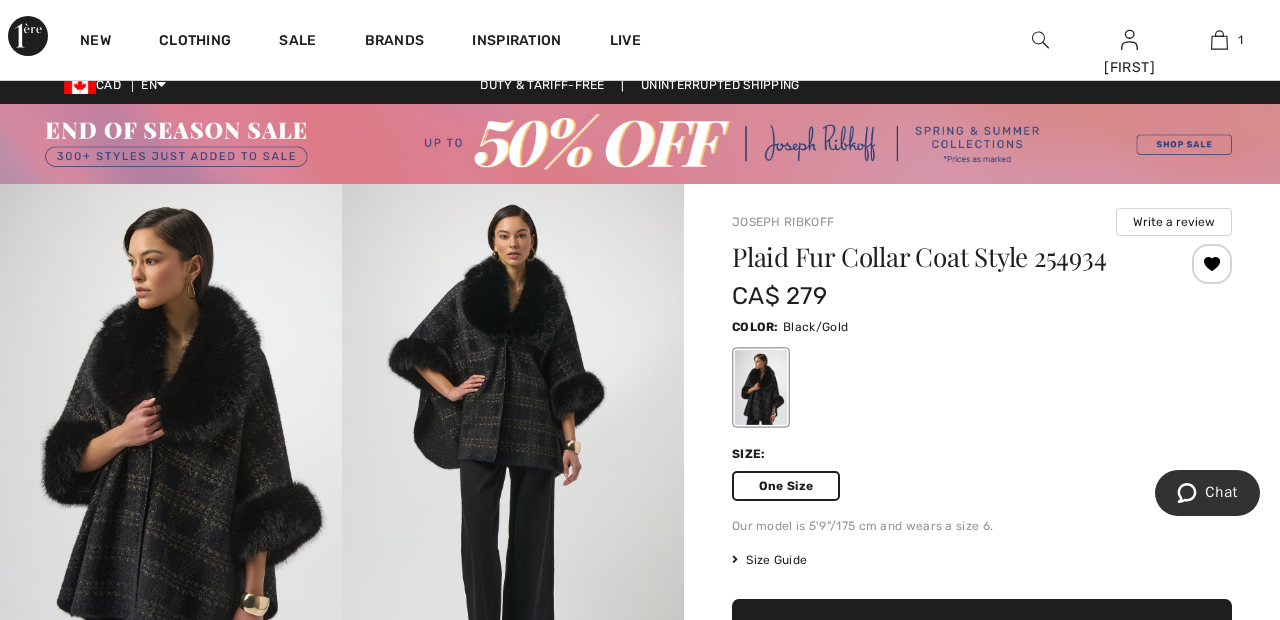 scroll, scrollTop: 8, scrollLeft: 0, axis: vertical 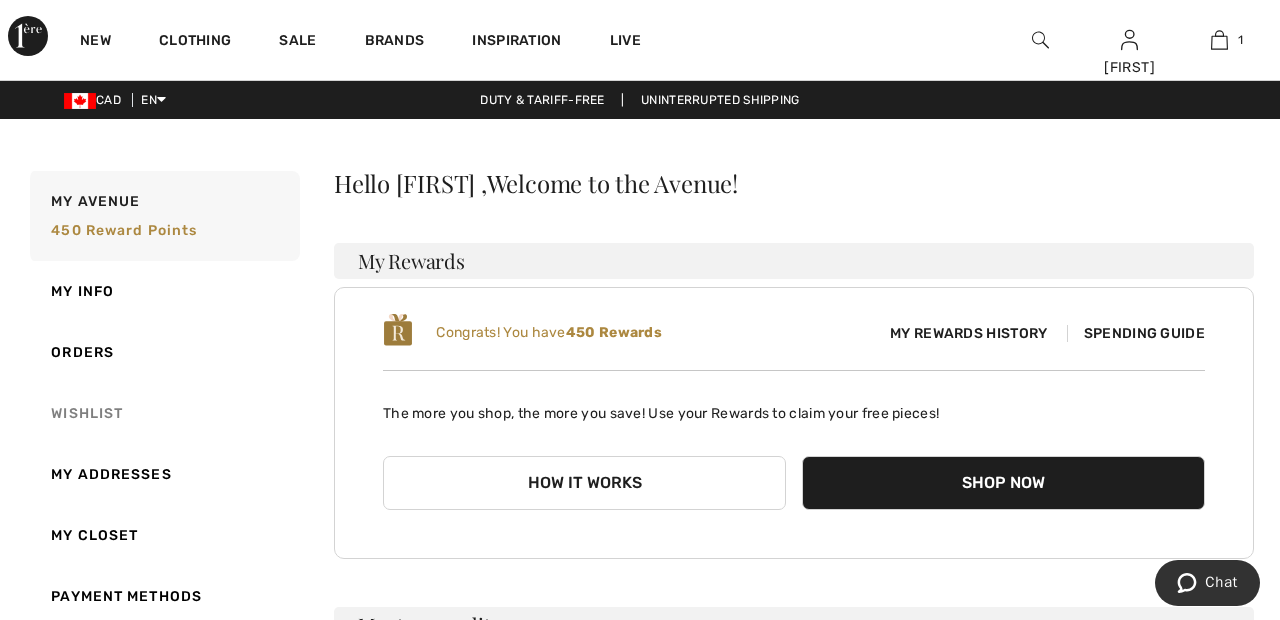 click on "Wishlist" at bounding box center (163, 413) 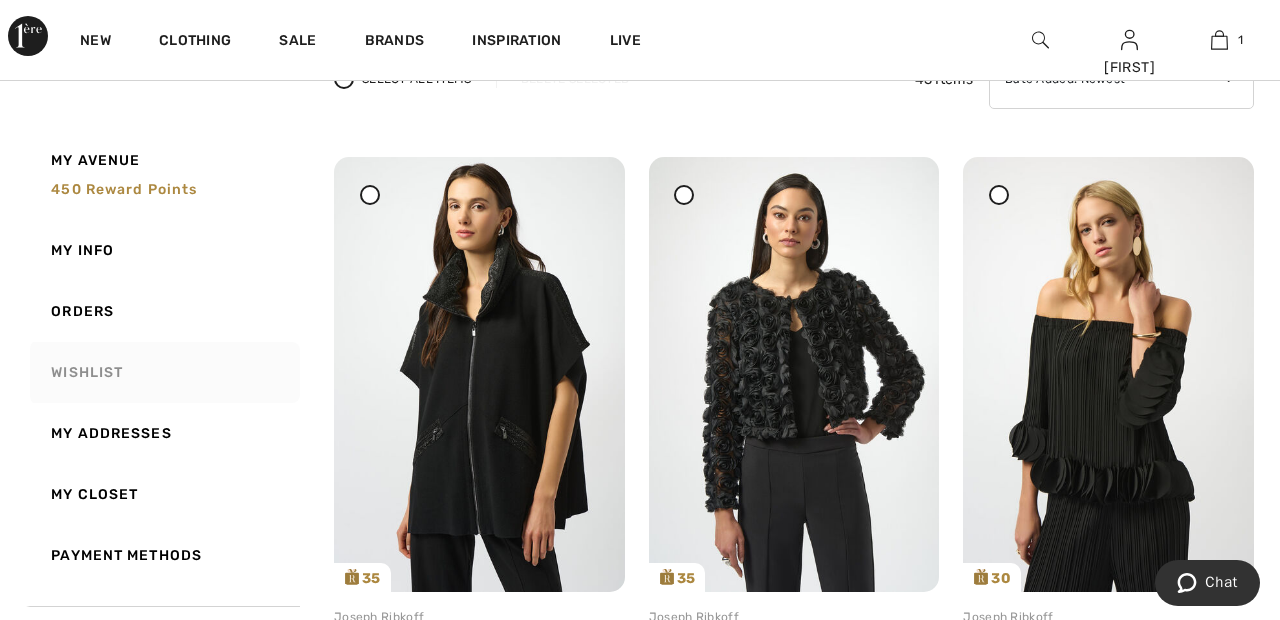 scroll, scrollTop: 195, scrollLeft: 0, axis: vertical 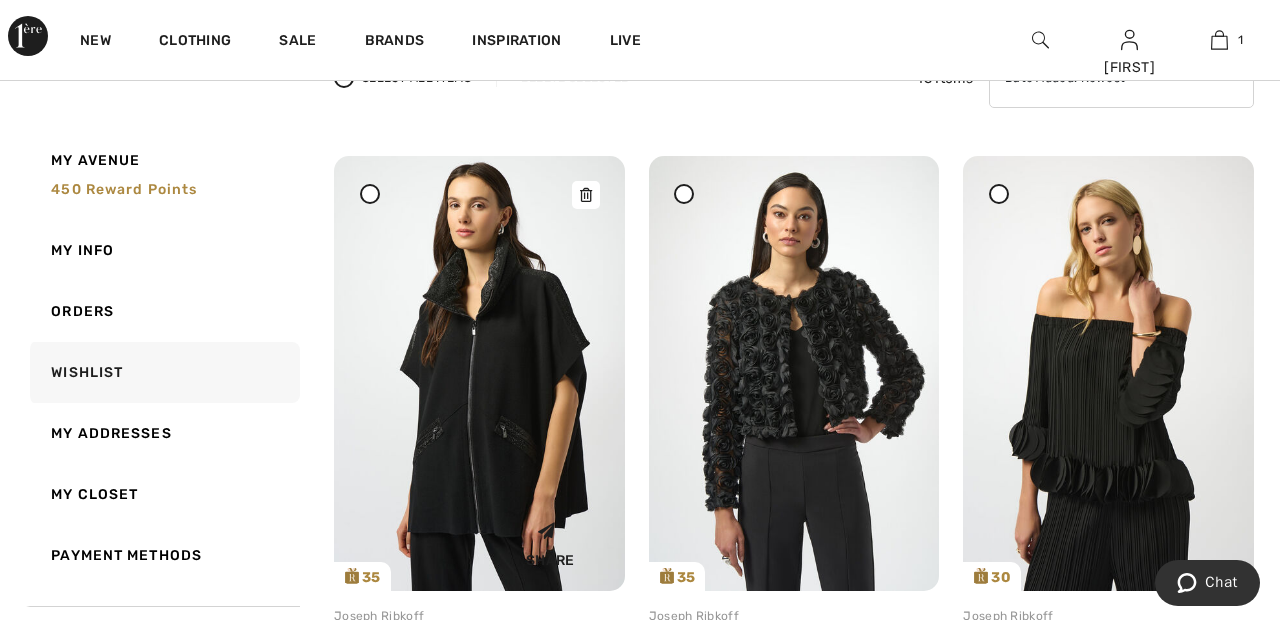 click at bounding box center (479, 373) 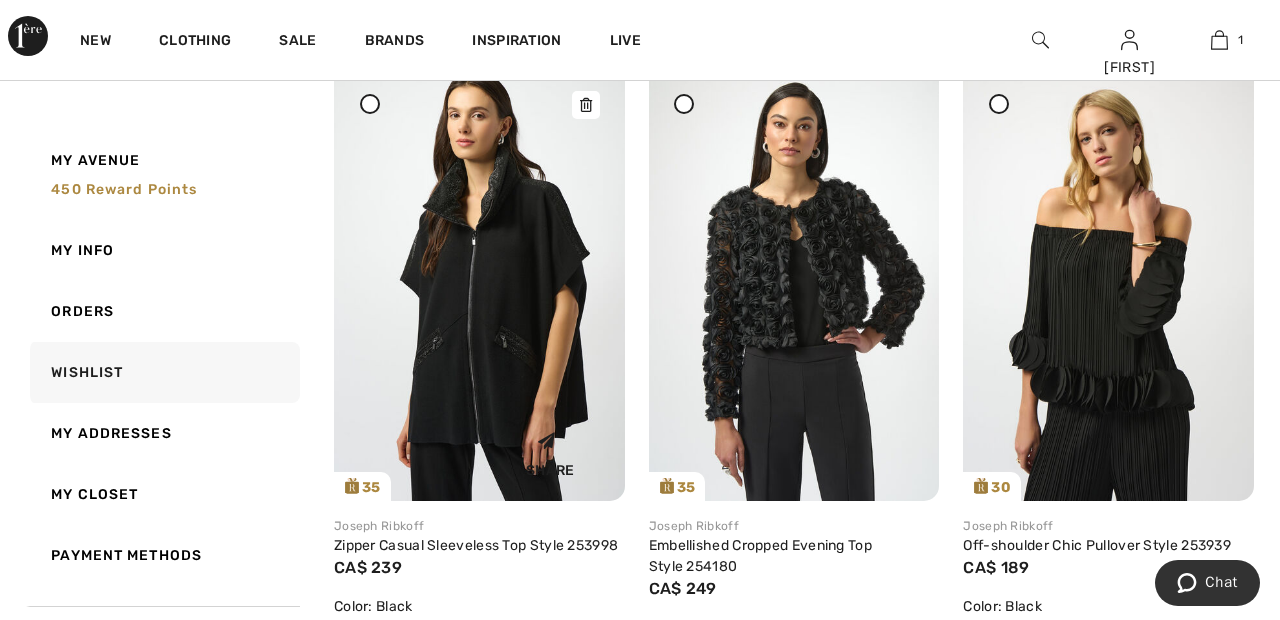 scroll, scrollTop: 291, scrollLeft: 0, axis: vertical 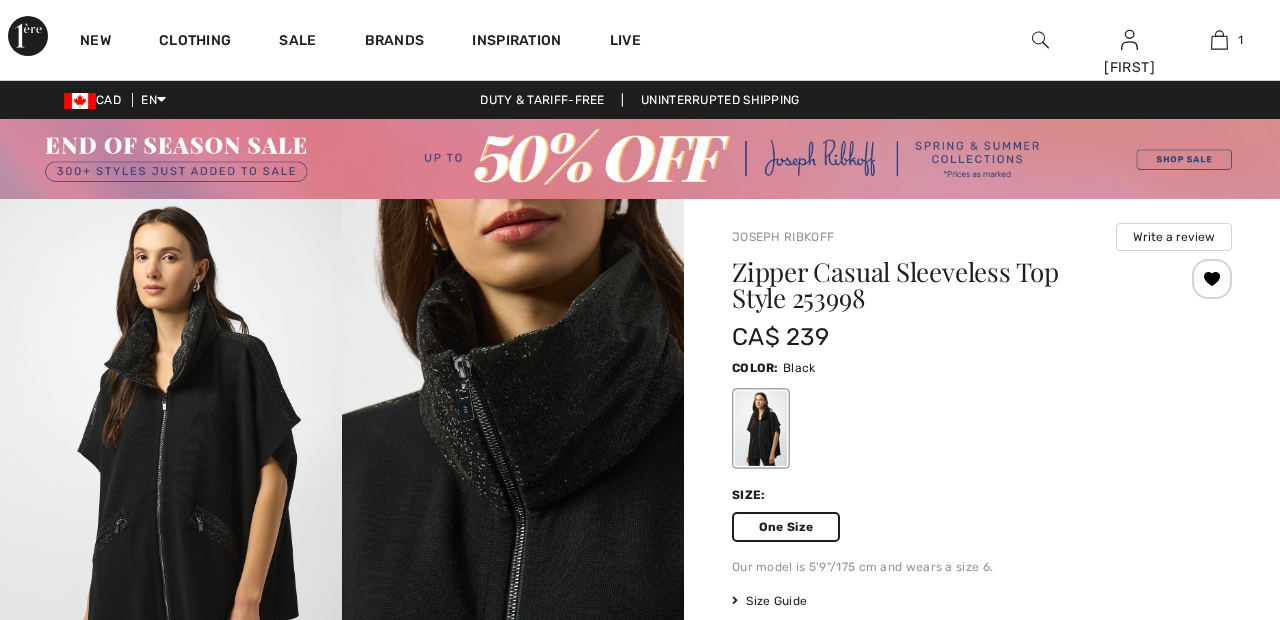 click on "One Size" at bounding box center [786, 527] 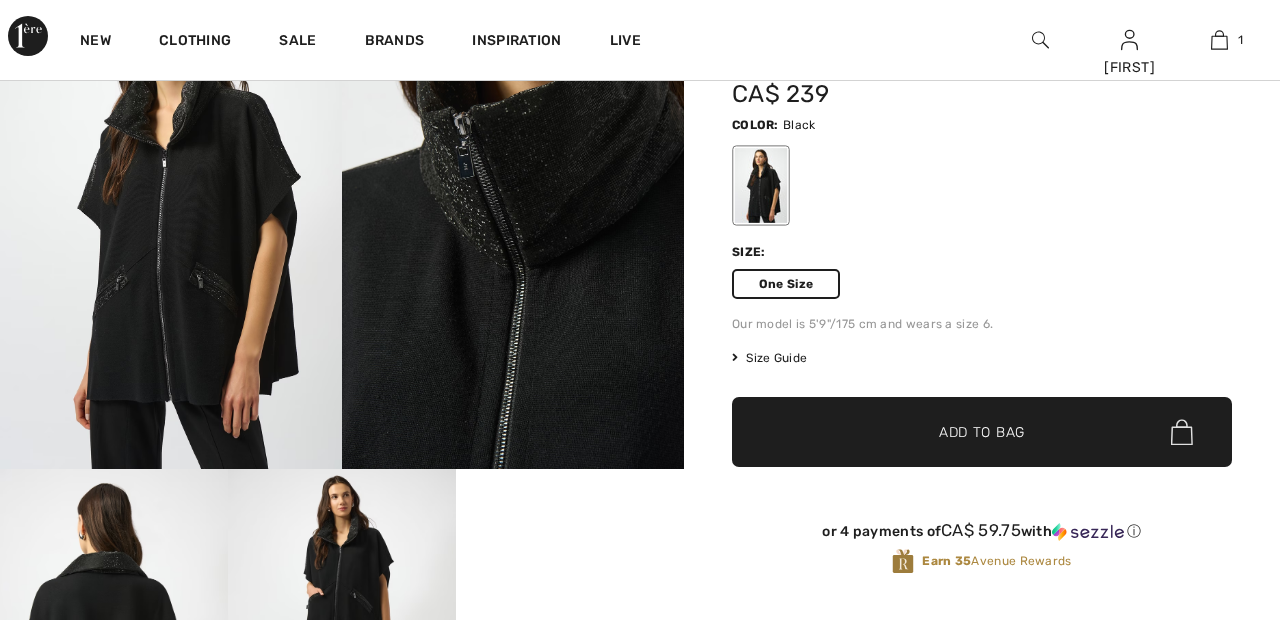 scroll, scrollTop: 243, scrollLeft: 0, axis: vertical 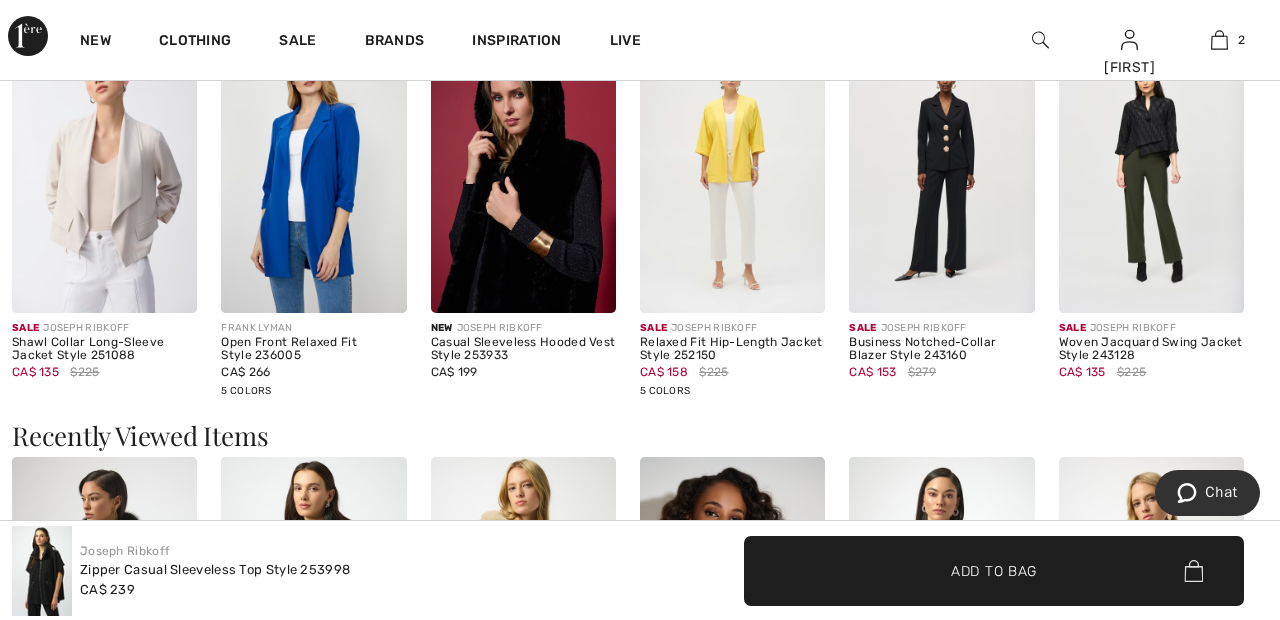 click at bounding box center [523, 174] 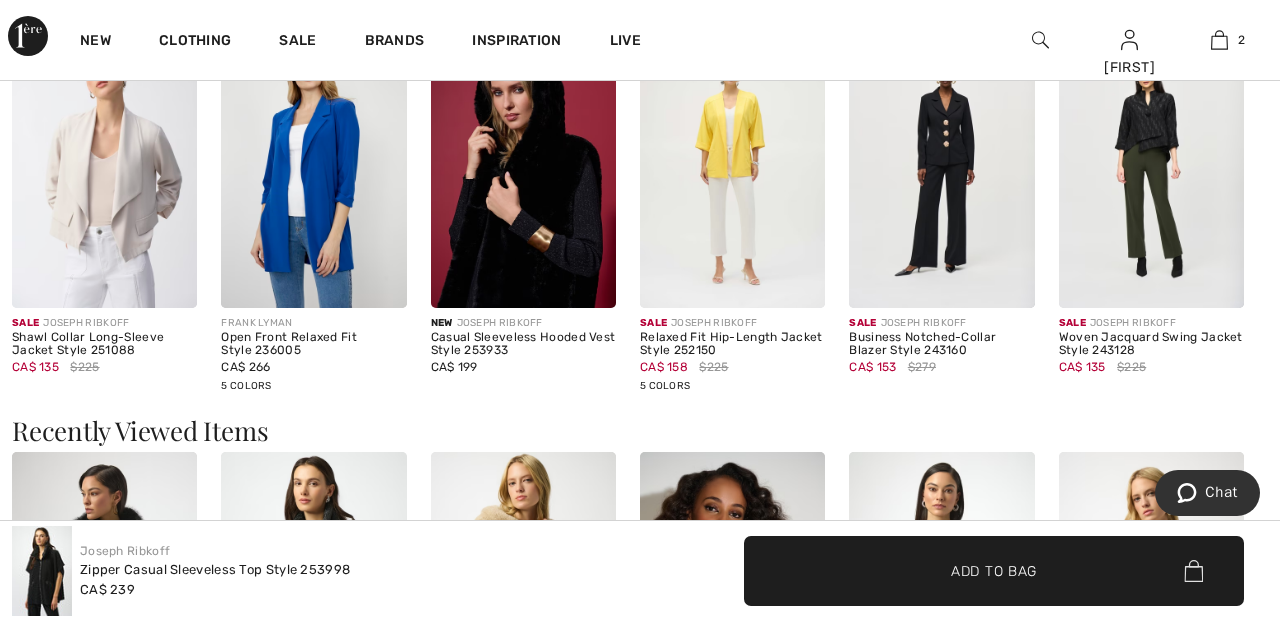 scroll, scrollTop: 2402, scrollLeft: 0, axis: vertical 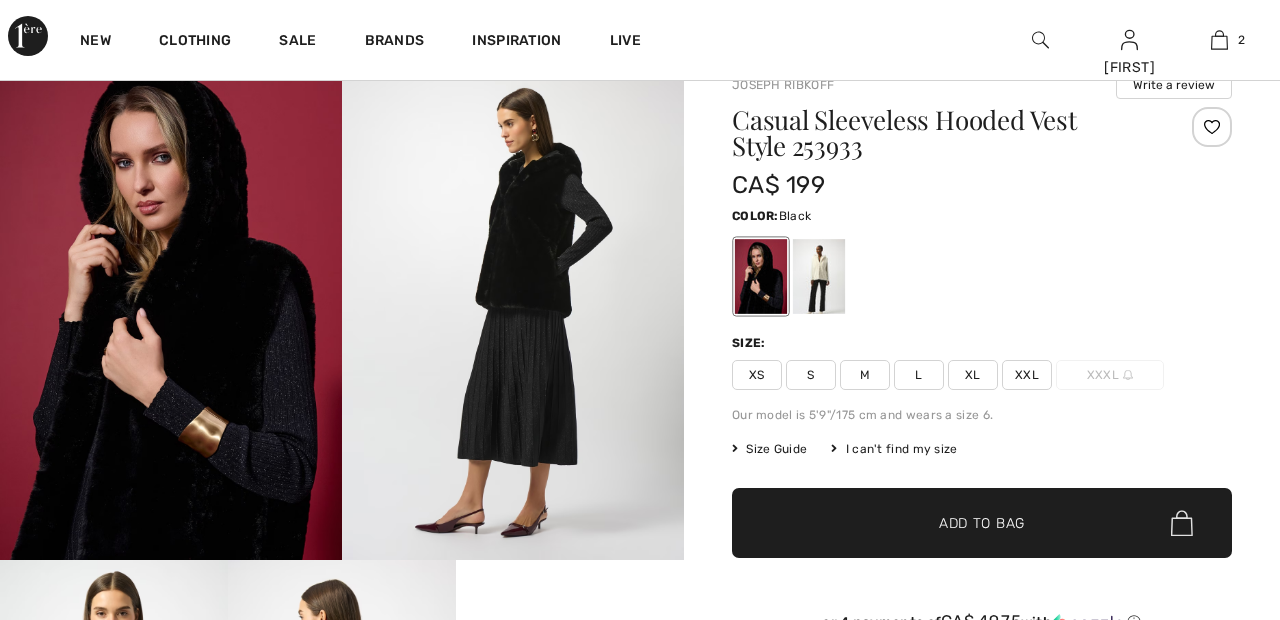 checkbox on "true" 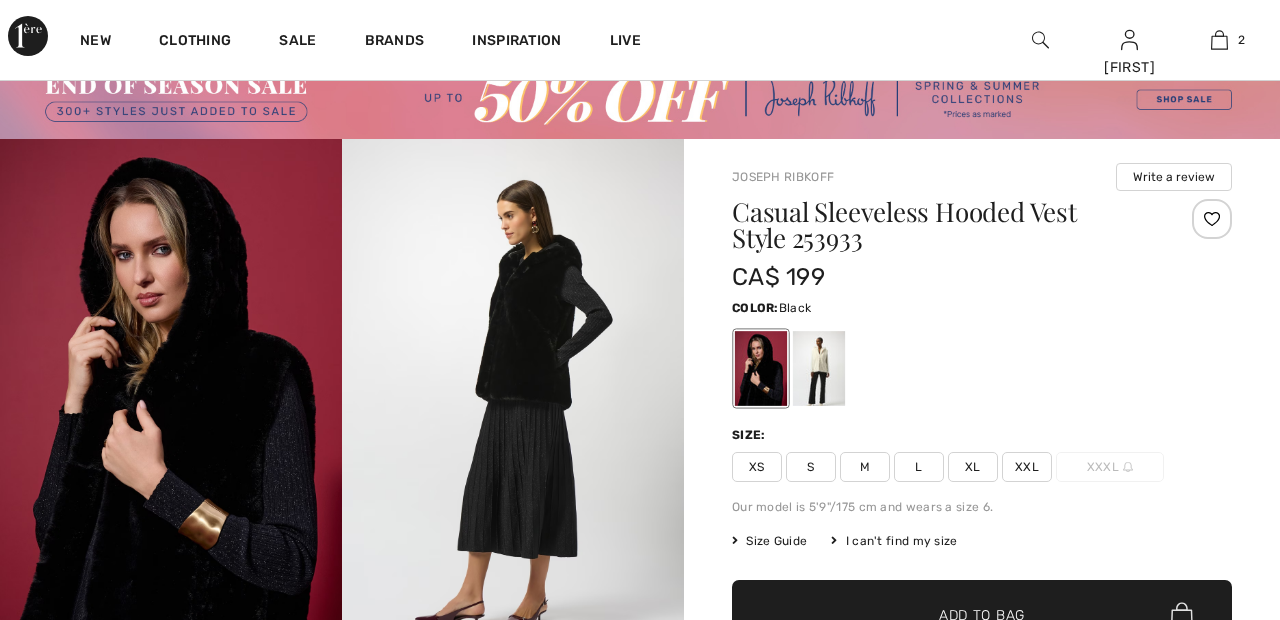 scroll, scrollTop: 0, scrollLeft: 0, axis: both 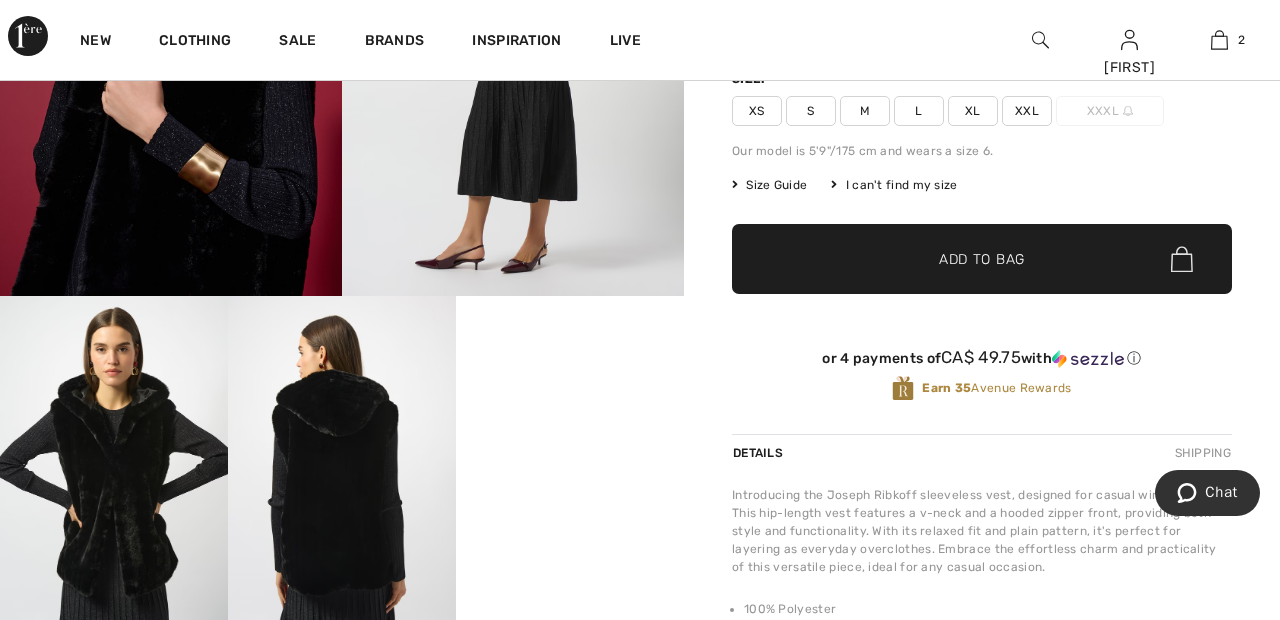 click on "Your browser does not support the video tag." at bounding box center (570, 353) 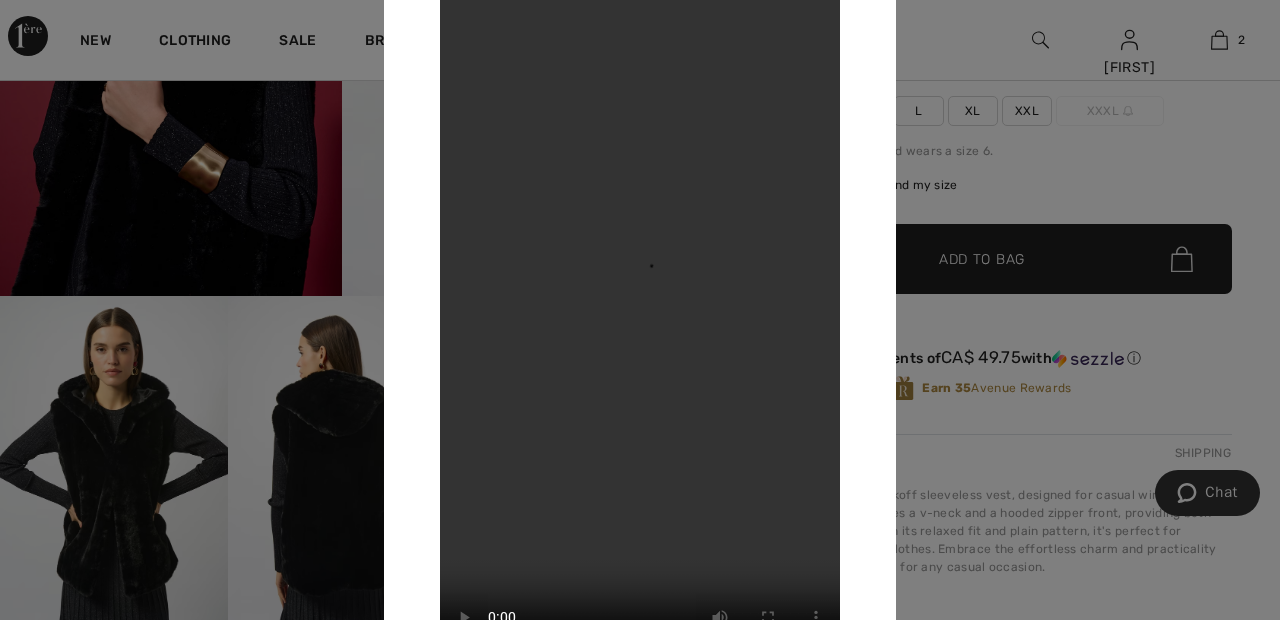 scroll, scrollTop: 415, scrollLeft: 0, axis: vertical 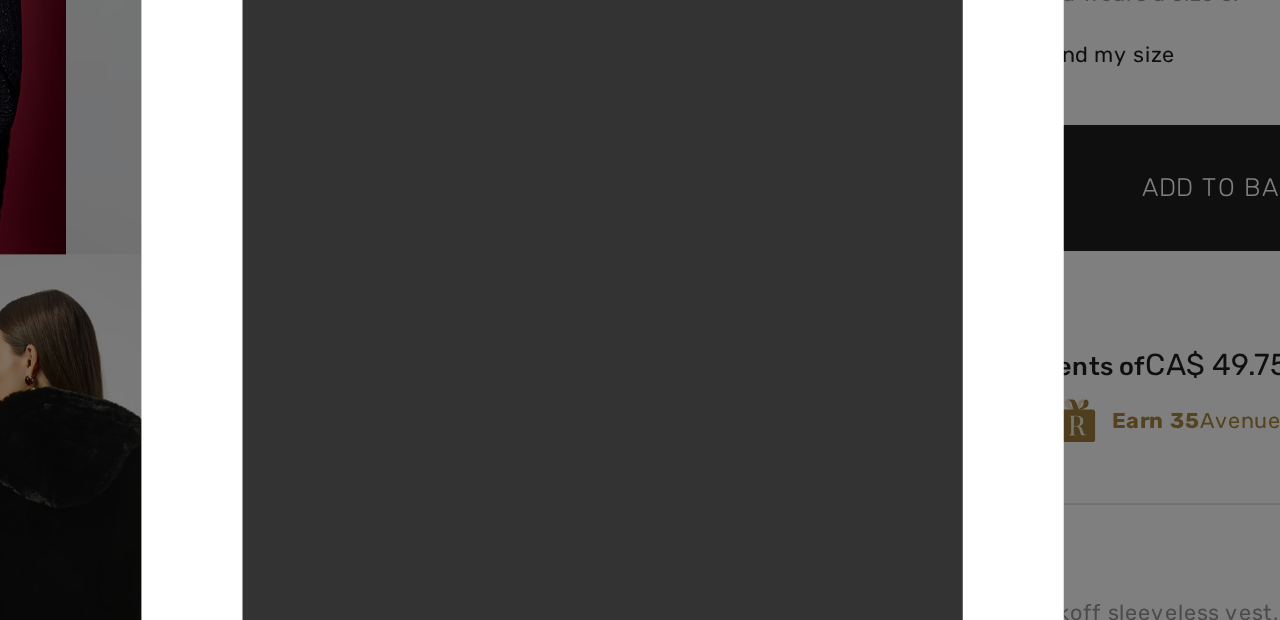click at bounding box center (640, 310) 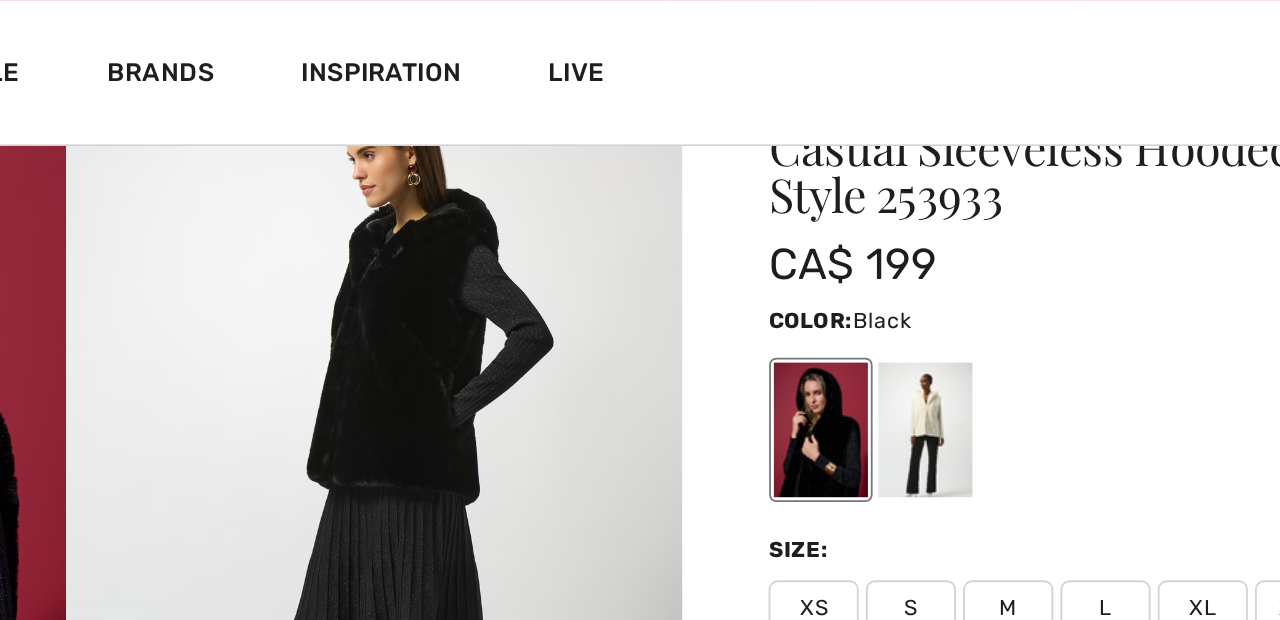 scroll, scrollTop: 189, scrollLeft: 0, axis: vertical 